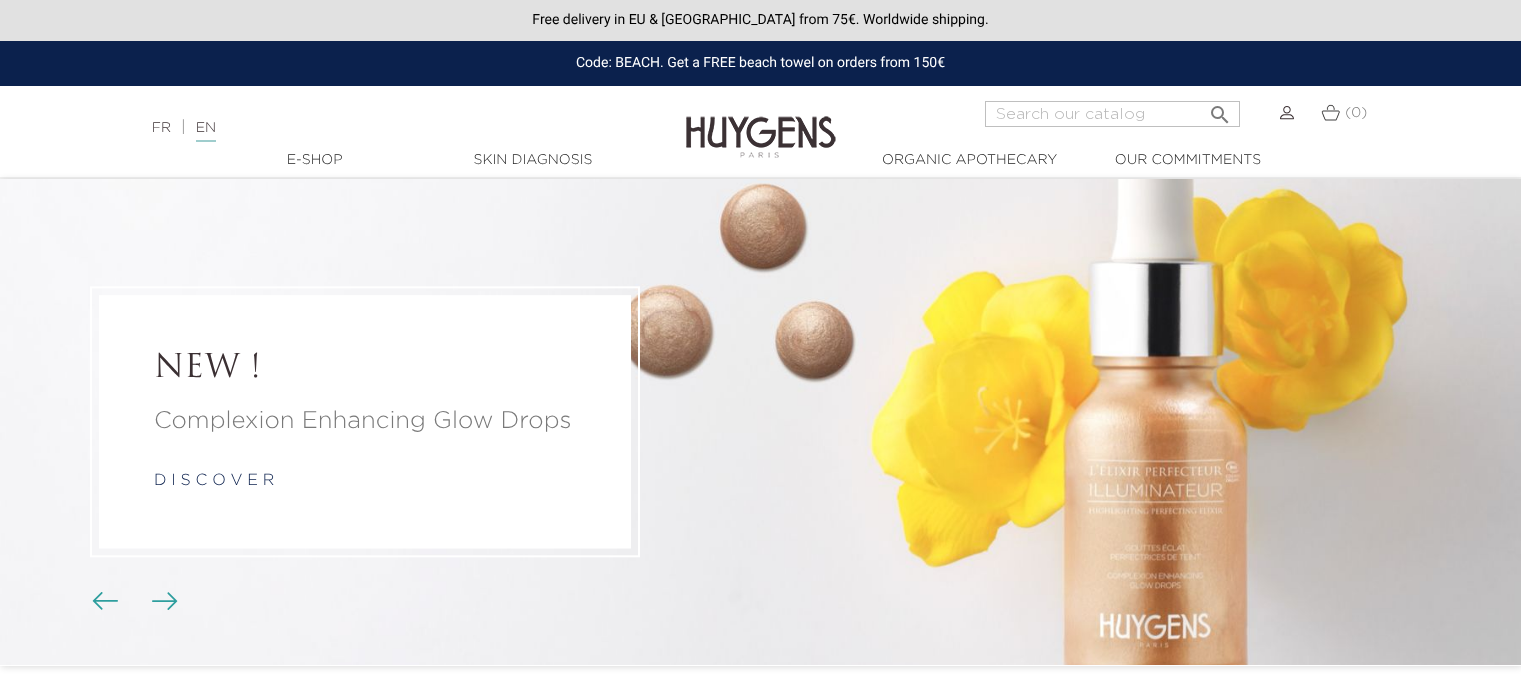 scroll, scrollTop: 0, scrollLeft: 0, axis: both 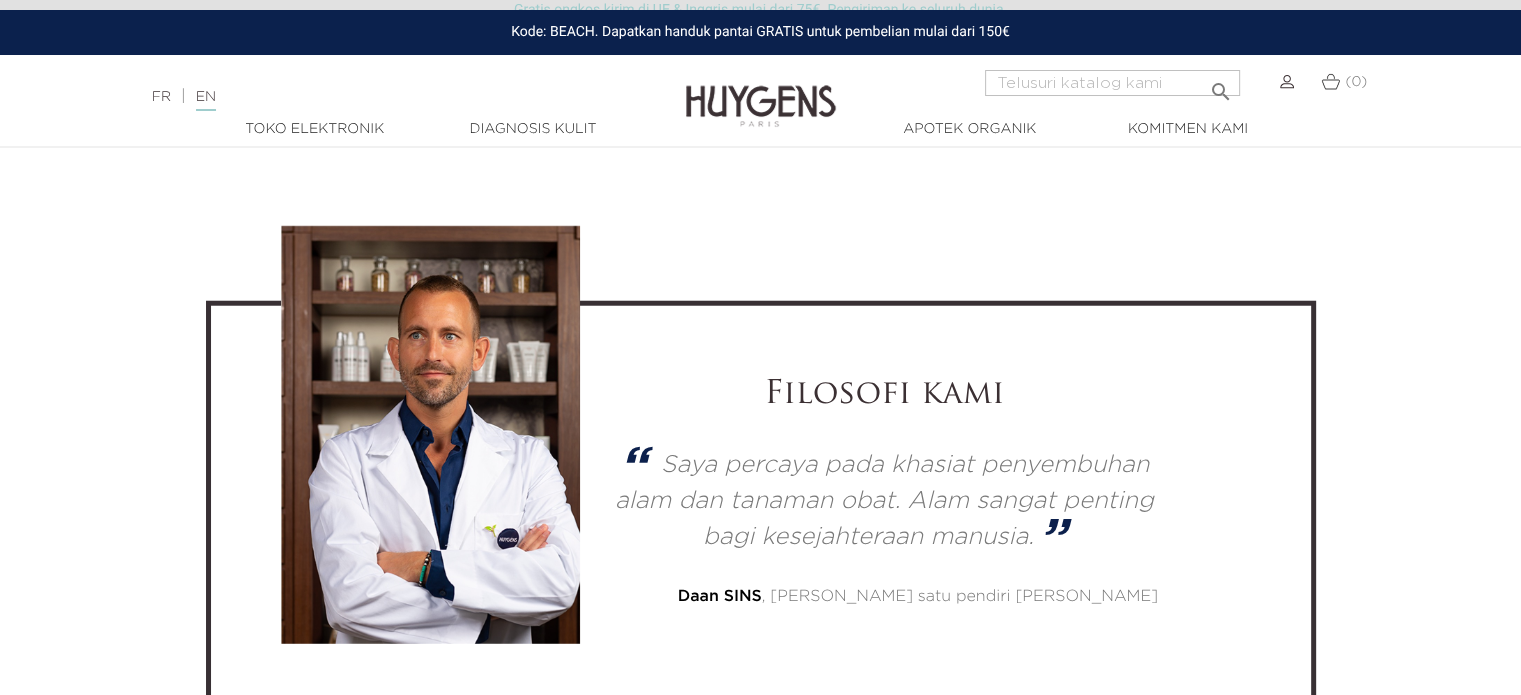click on "Filosofi kami
Saya percaya pada khasiat penyembuhan alam dan tanaman obat. Alam sangat penting bagi kesejahteraan manusia.
Daan SINS  , Salah satu pendiri Huygens" at bounding box center [760, 482] 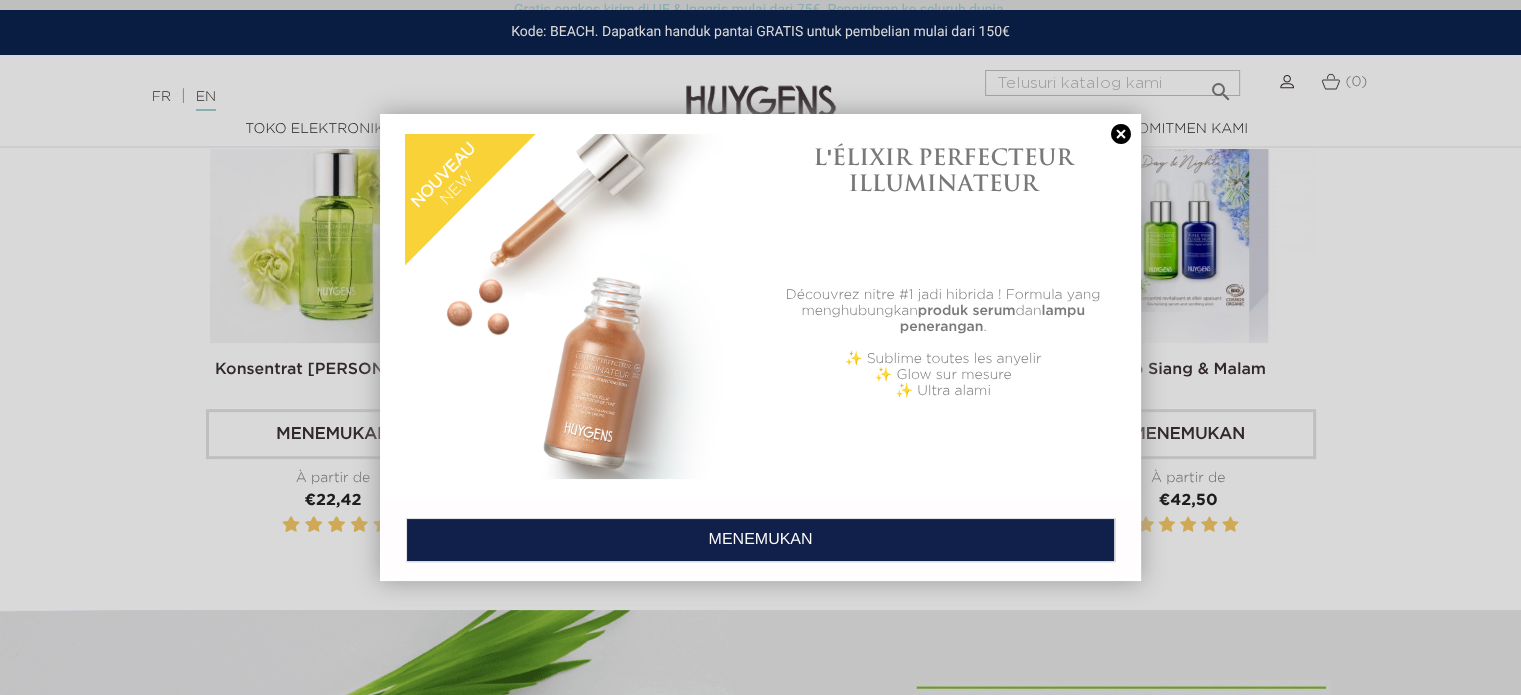 scroll, scrollTop: 699, scrollLeft: 0, axis: vertical 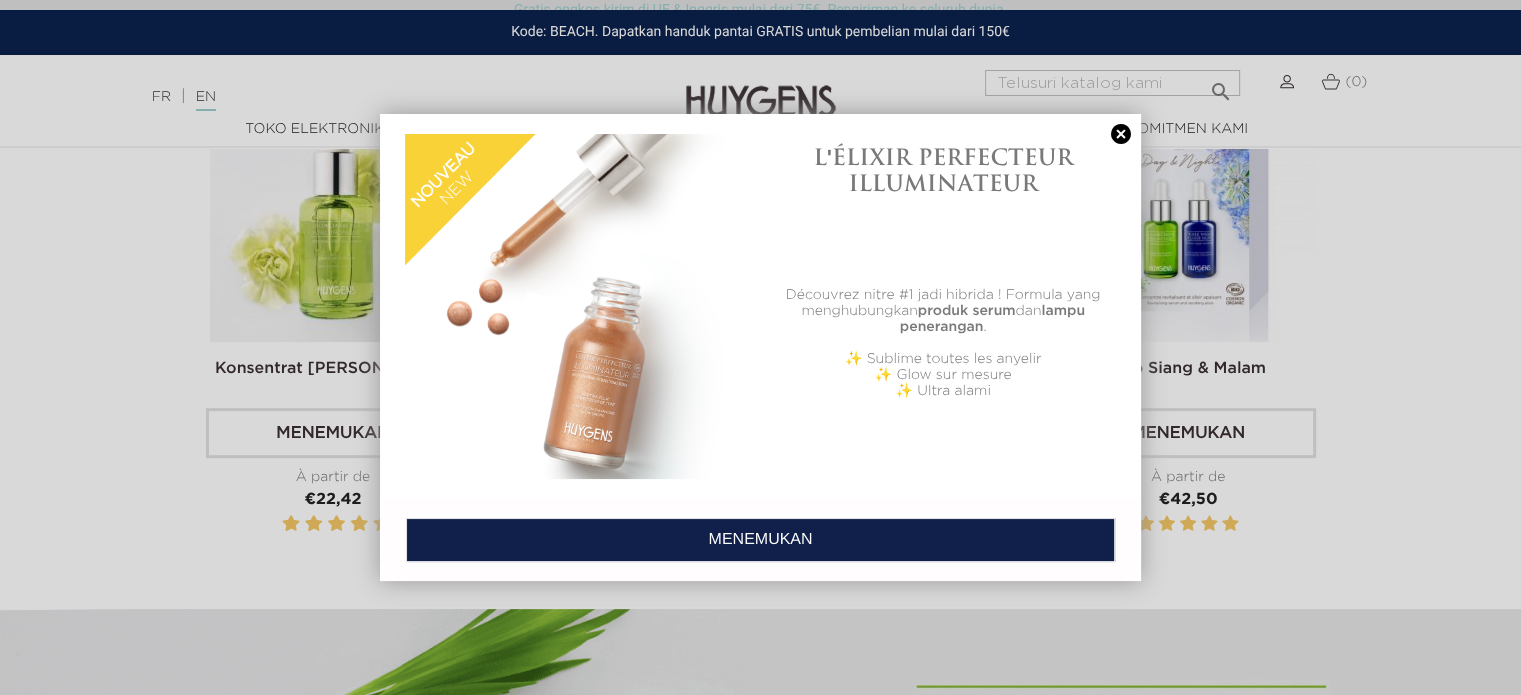 click at bounding box center (1121, 134) 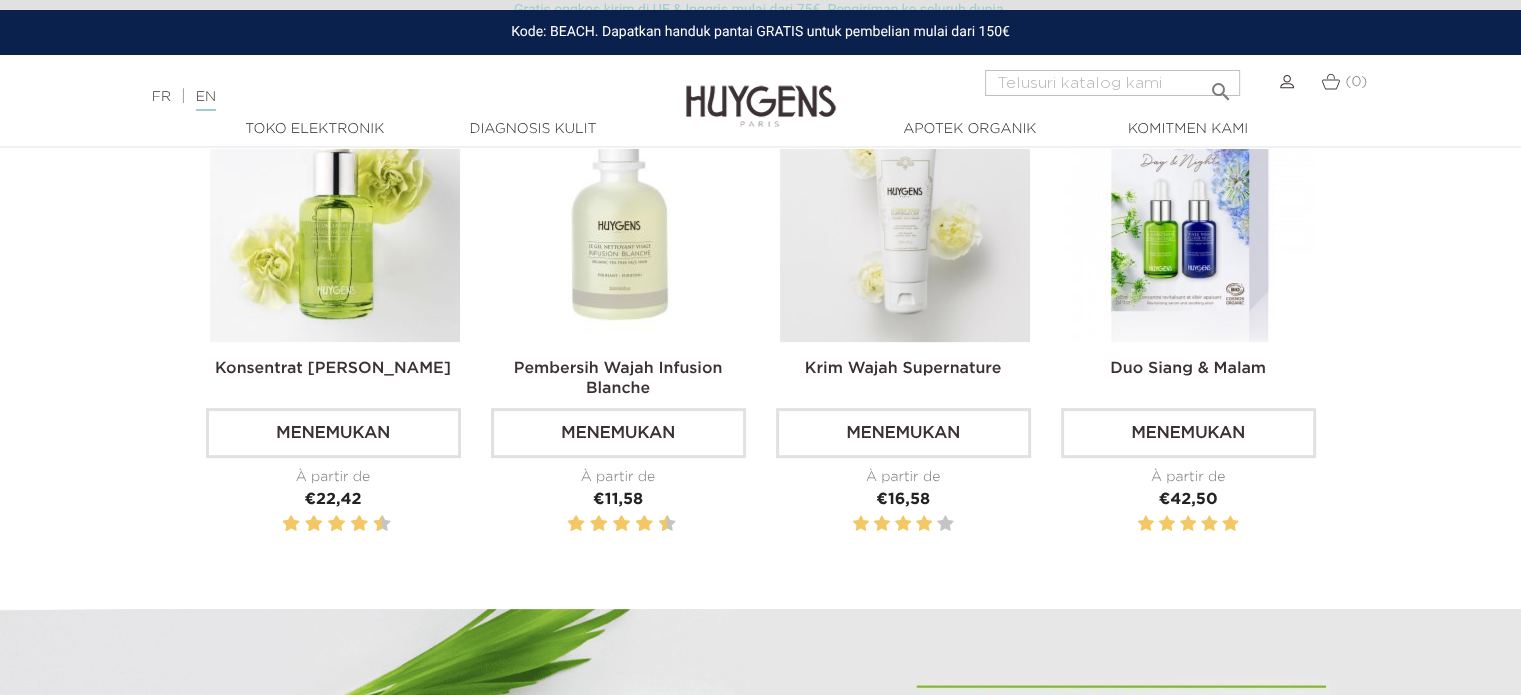 scroll, scrollTop: 684, scrollLeft: 0, axis: vertical 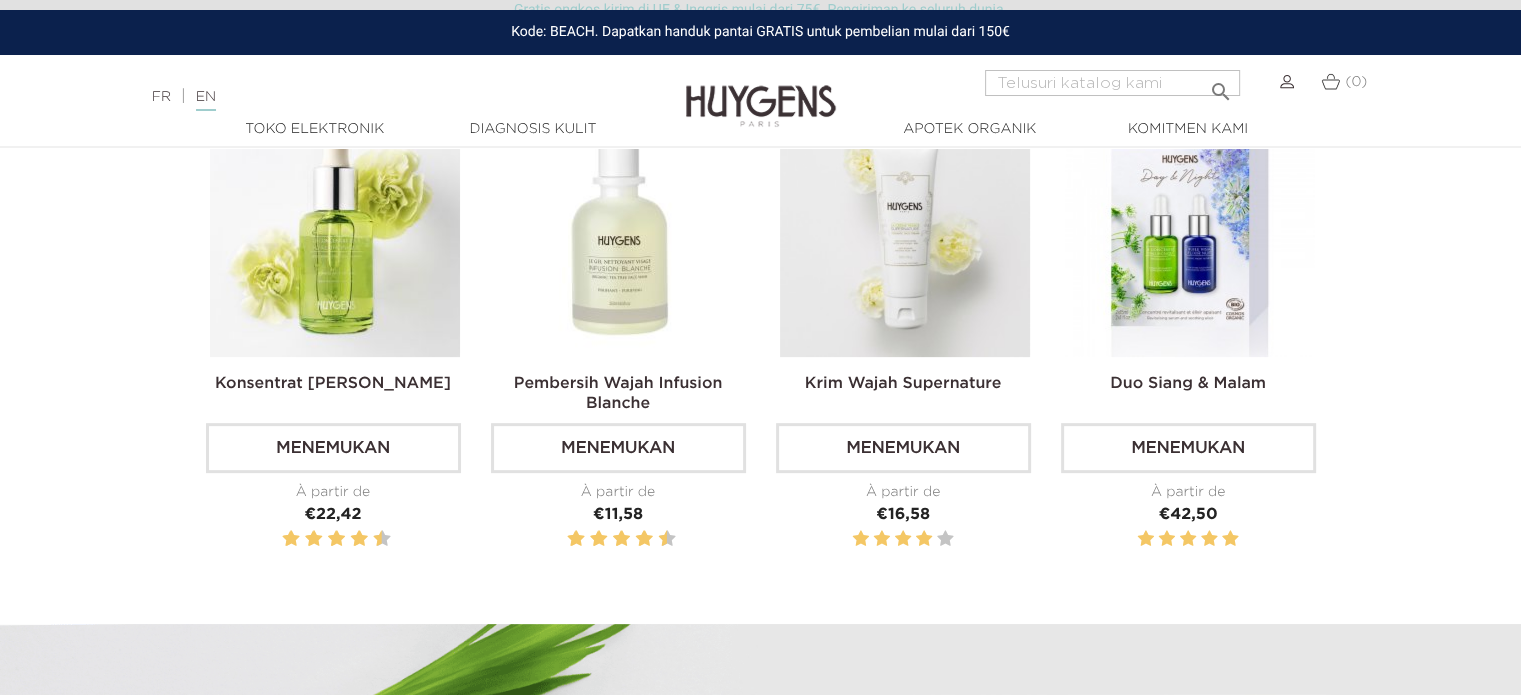 click on "Menemukan" at bounding box center [618, 448] 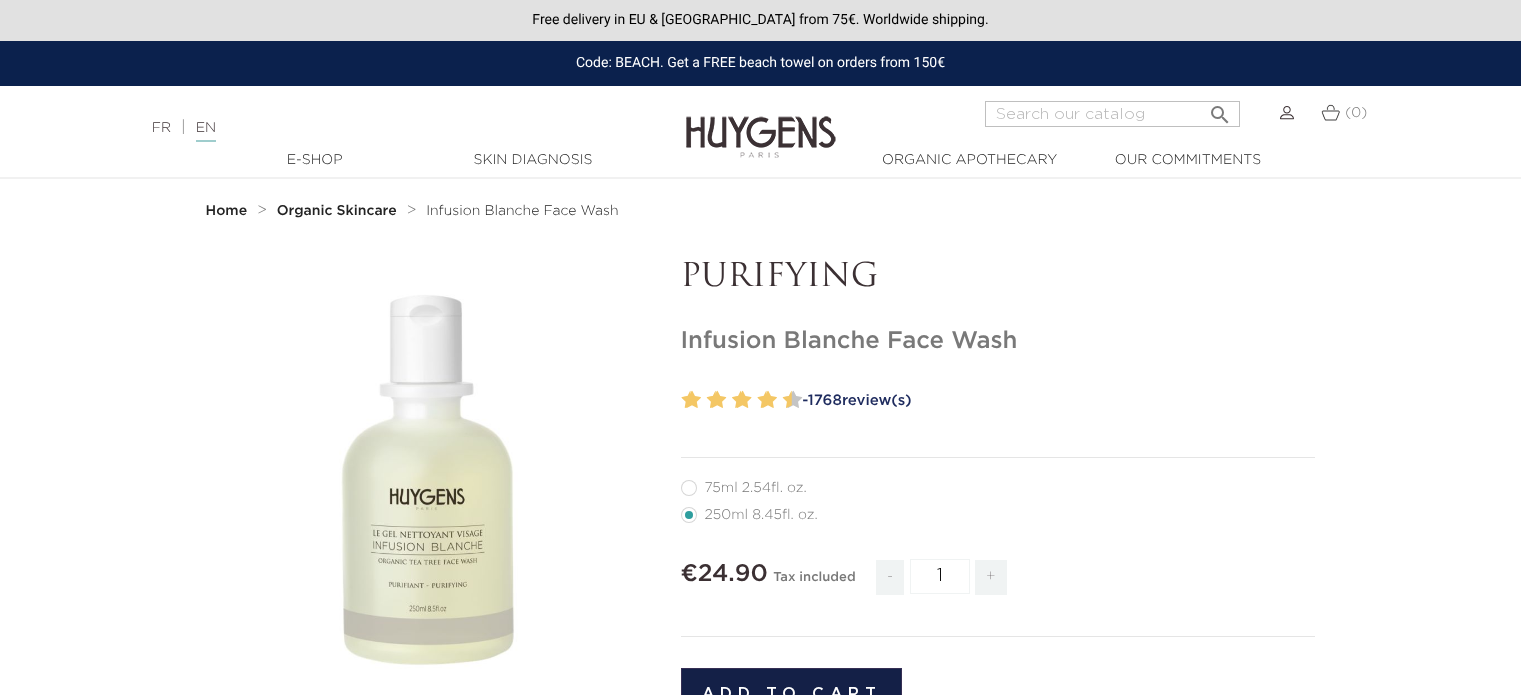 scroll, scrollTop: 0, scrollLeft: 0, axis: both 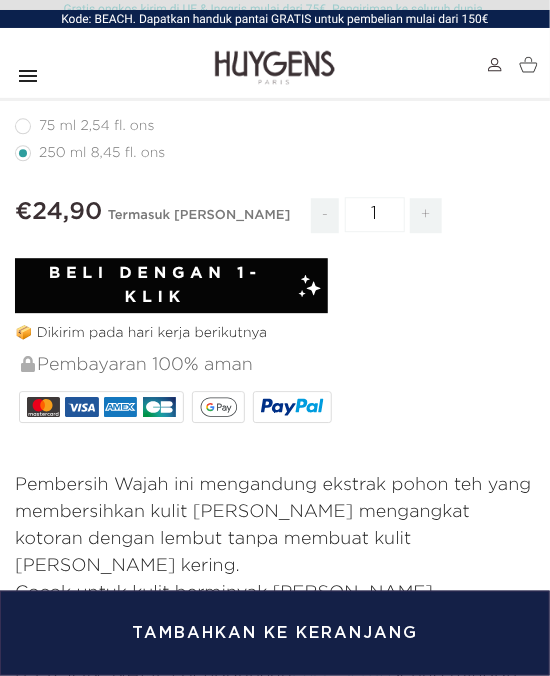 click on "Beli dengan 1-Klik" at bounding box center (171, 285) 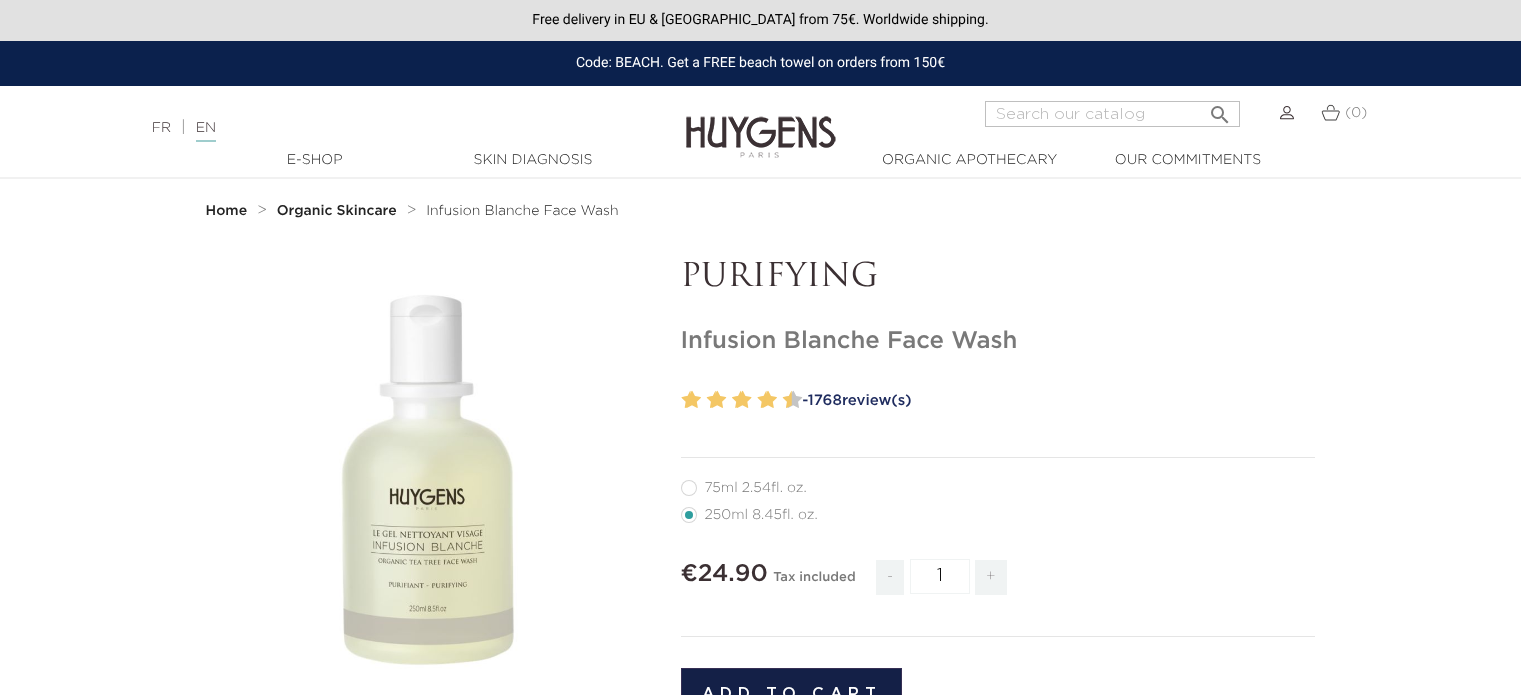 scroll, scrollTop: 0, scrollLeft: 0, axis: both 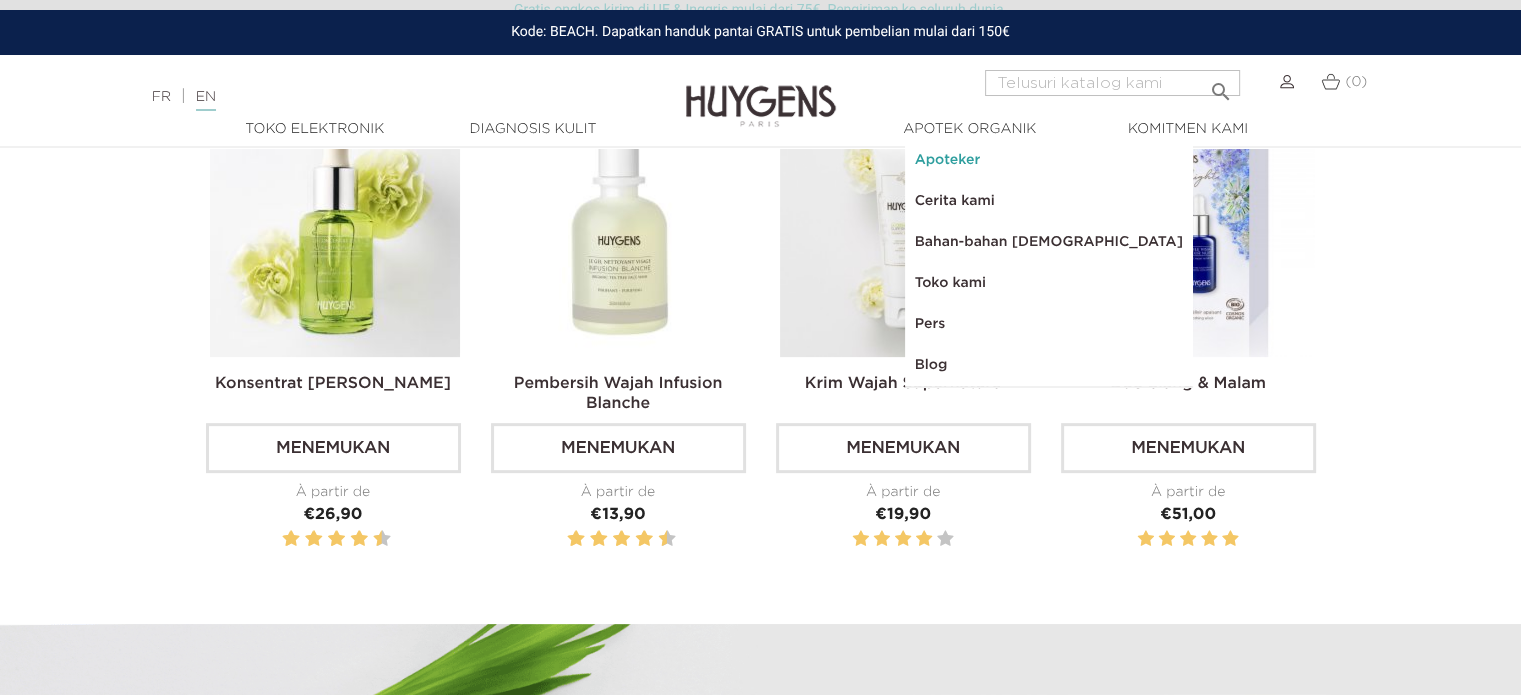click on "Apoteker" at bounding box center [948, 160] 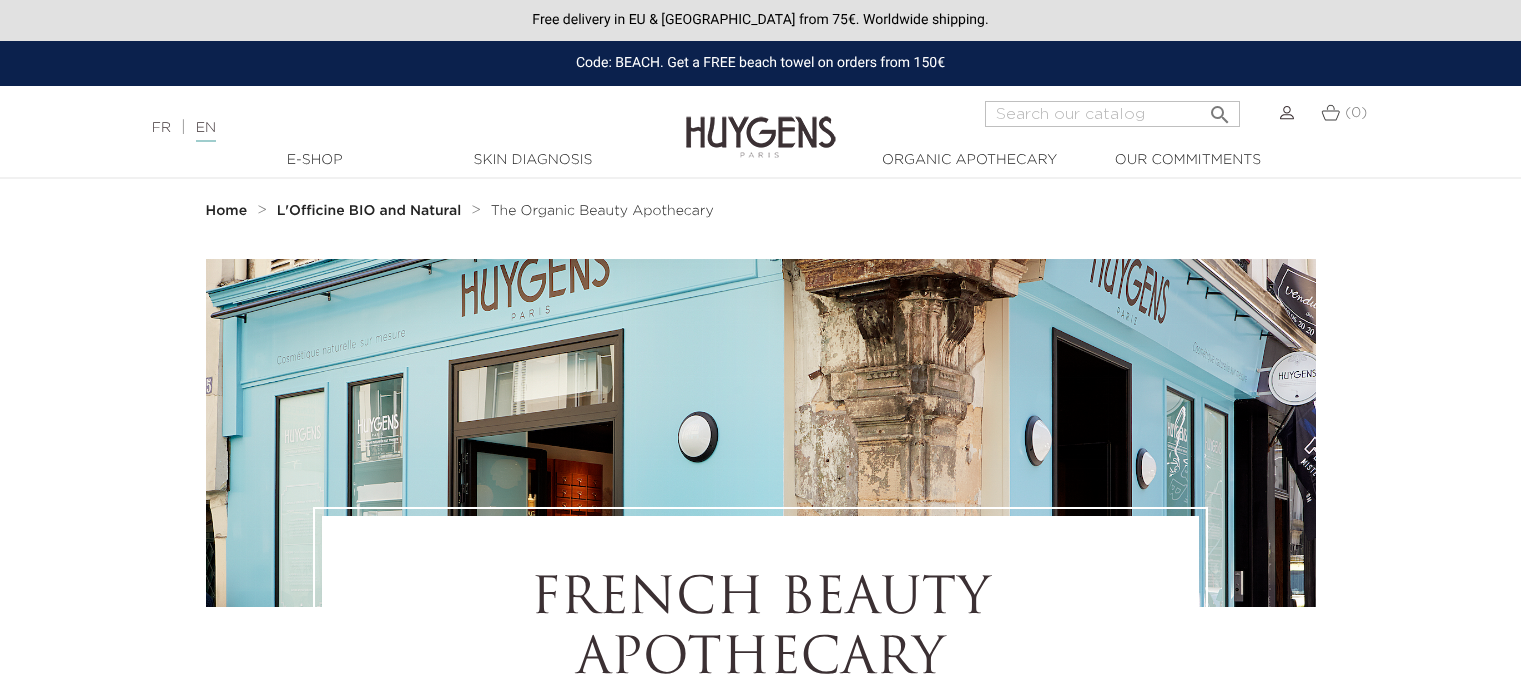 scroll, scrollTop: 0, scrollLeft: 0, axis: both 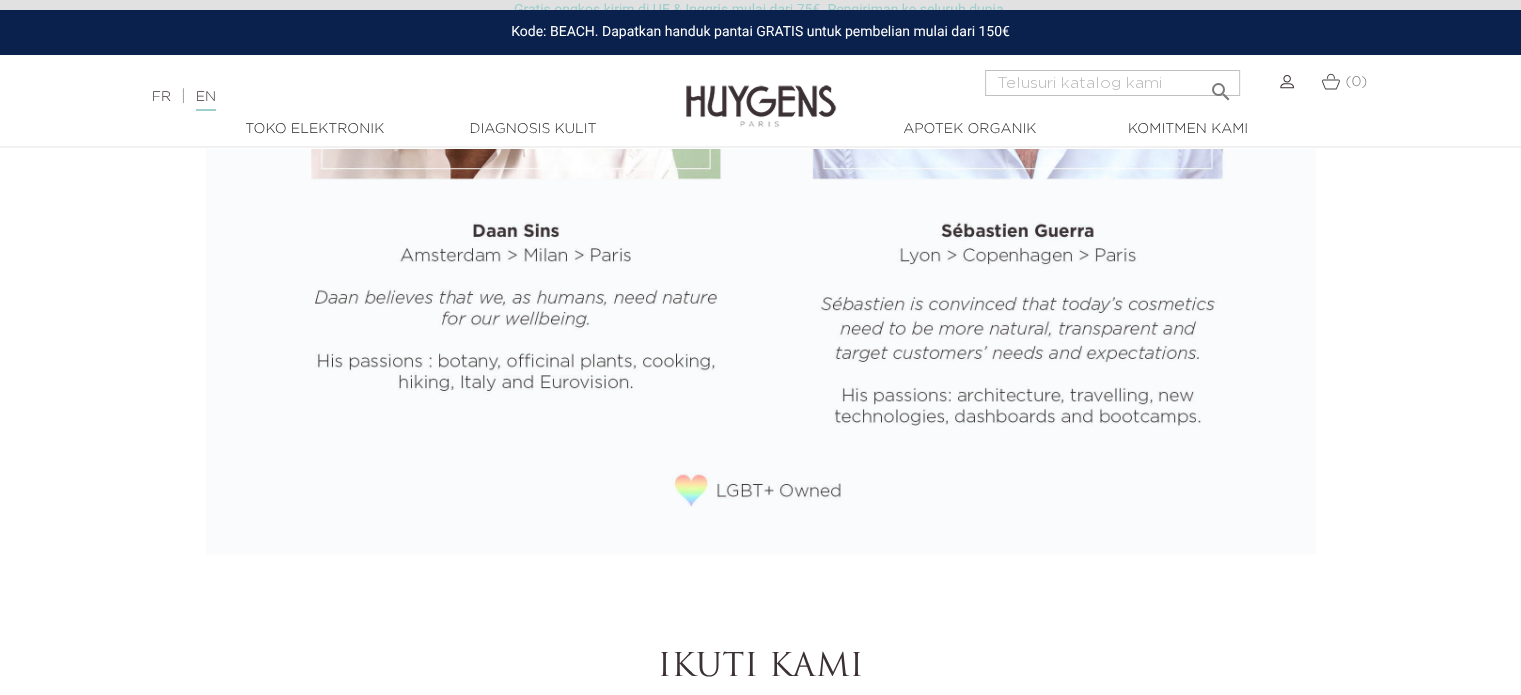 click at bounding box center [761, 91] 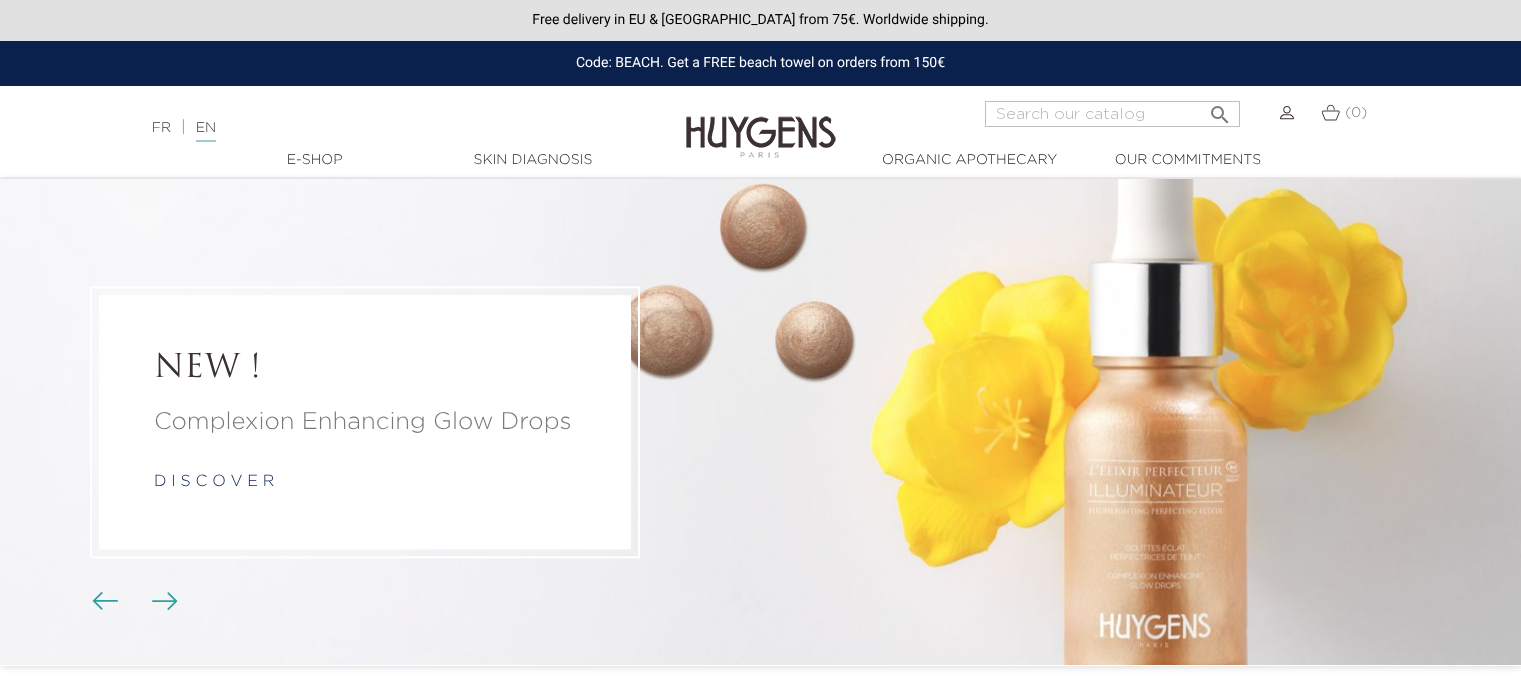 scroll, scrollTop: 0, scrollLeft: 0, axis: both 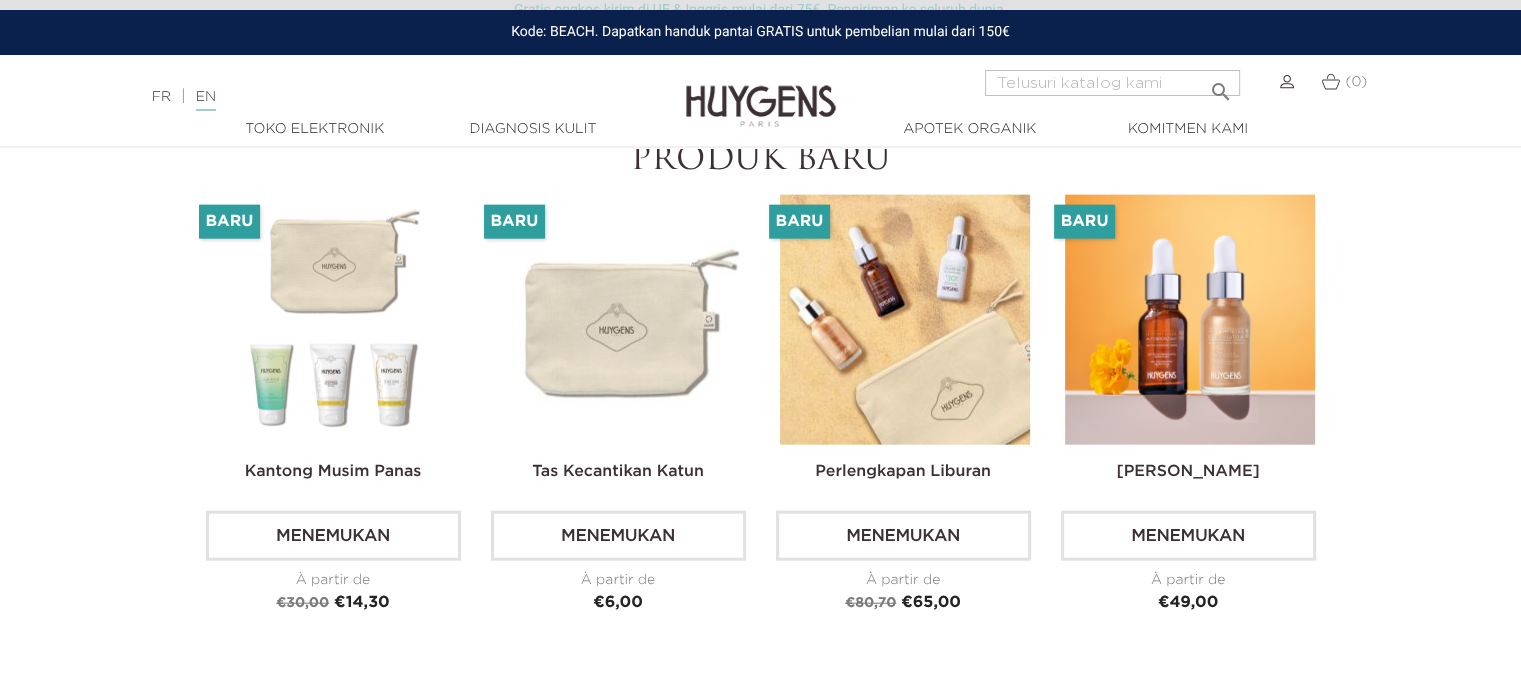 click on "Menemukan" at bounding box center [618, 536] 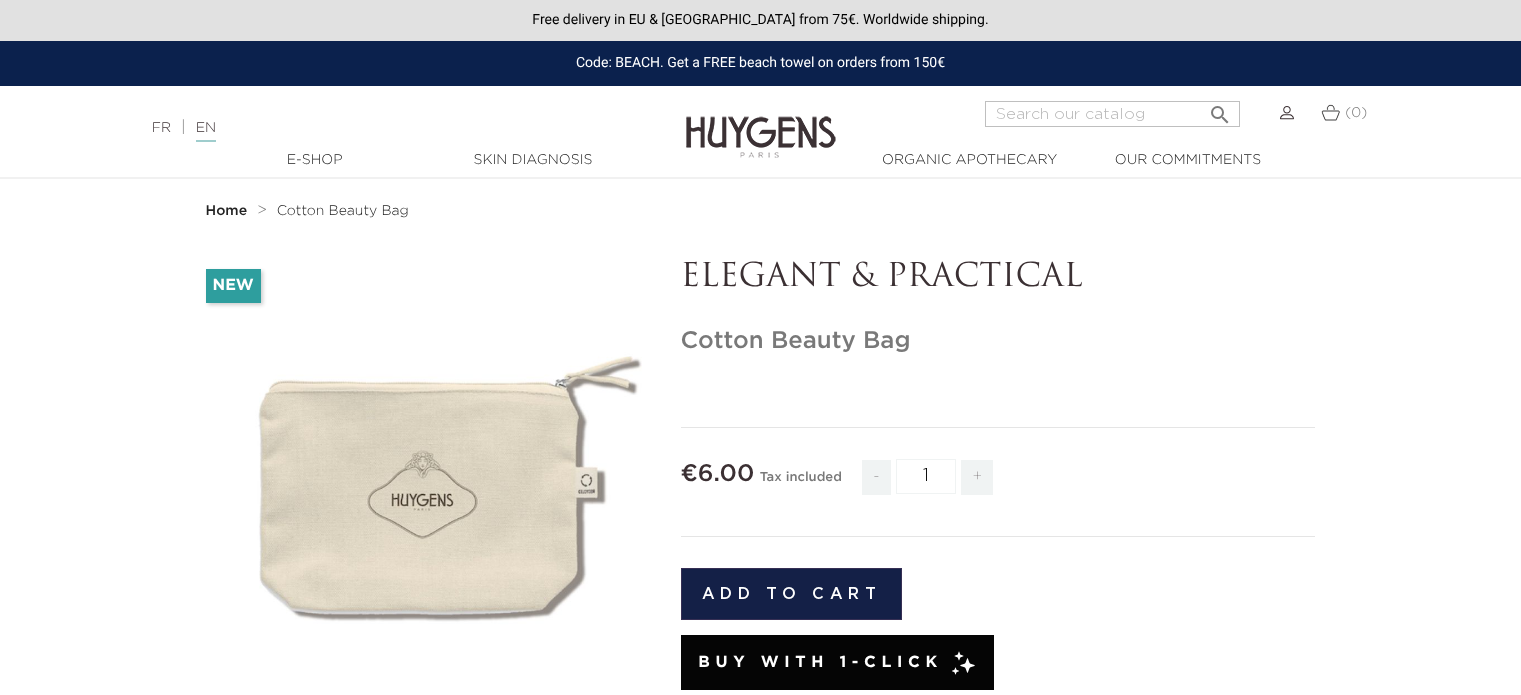 scroll, scrollTop: 0, scrollLeft: 0, axis: both 